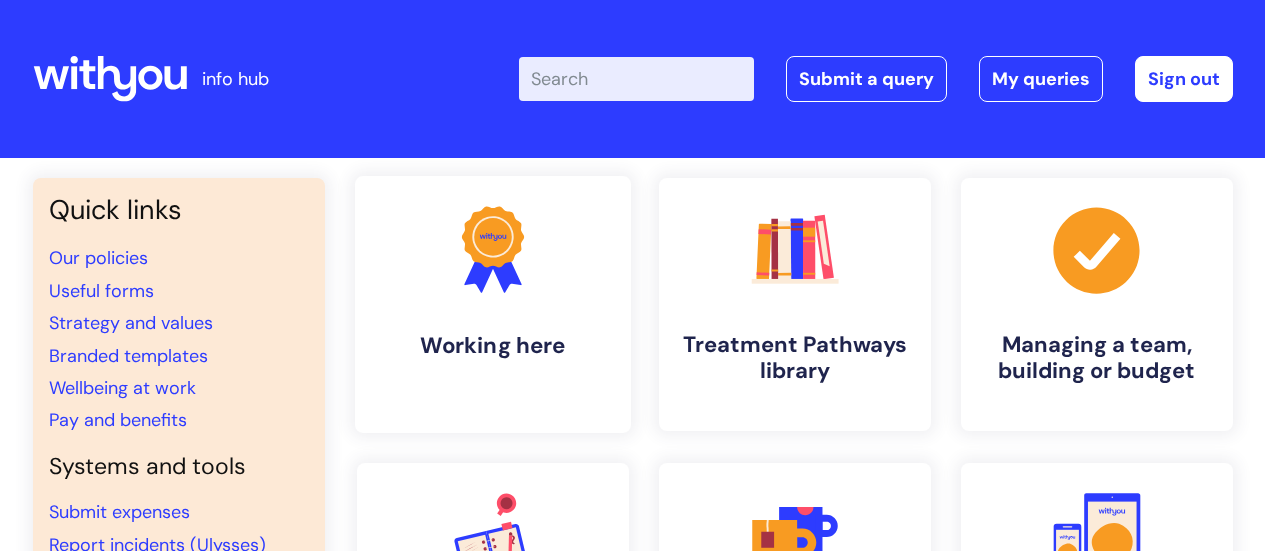 scroll, scrollTop: 0, scrollLeft: 0, axis: both 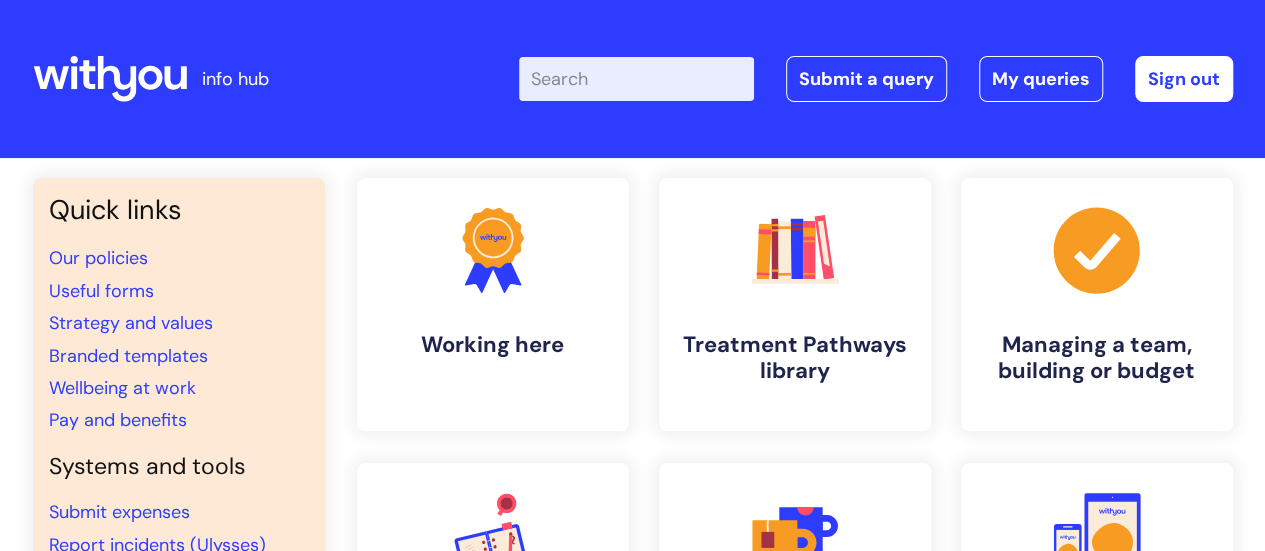 click on "Enter your search term here..." at bounding box center [636, 79] 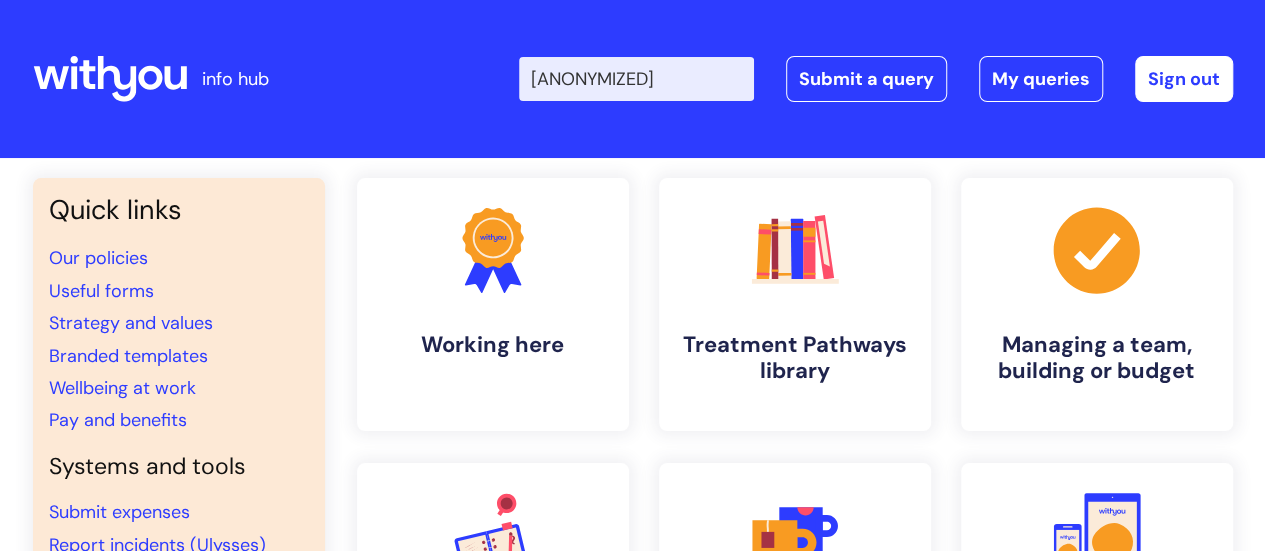 type on "admin" 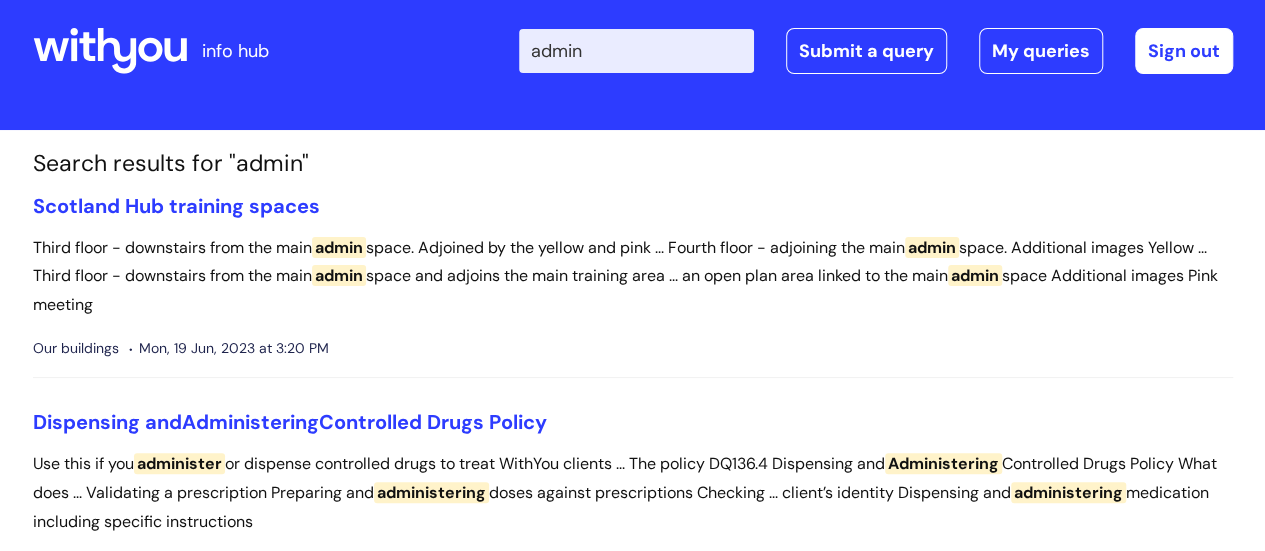 scroll, scrollTop: 0, scrollLeft: 0, axis: both 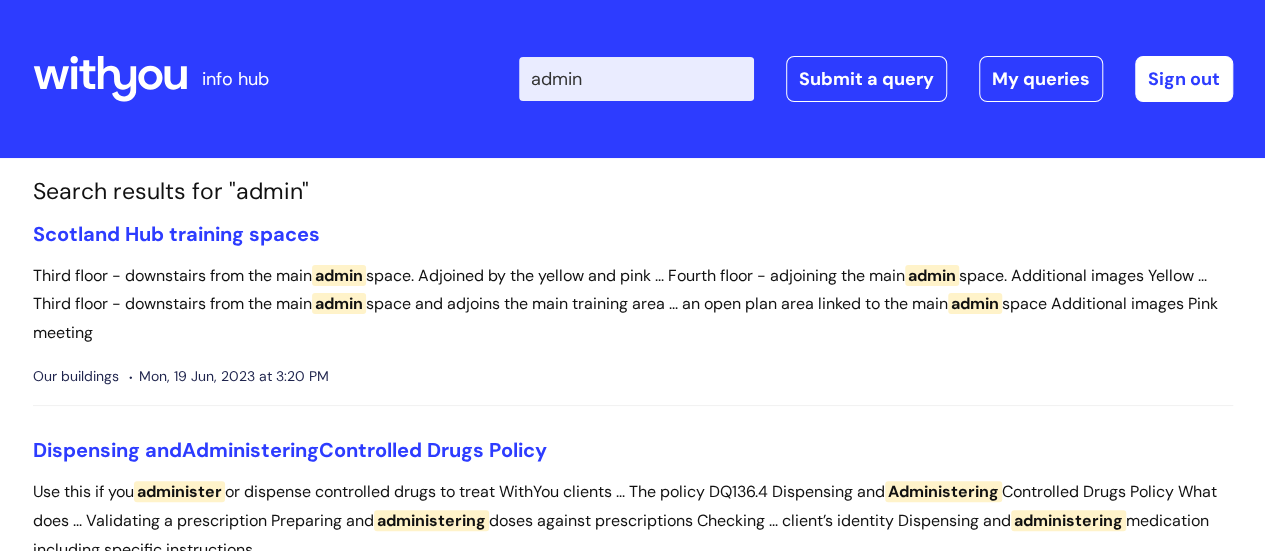 click on "admin" at bounding box center (636, 79) 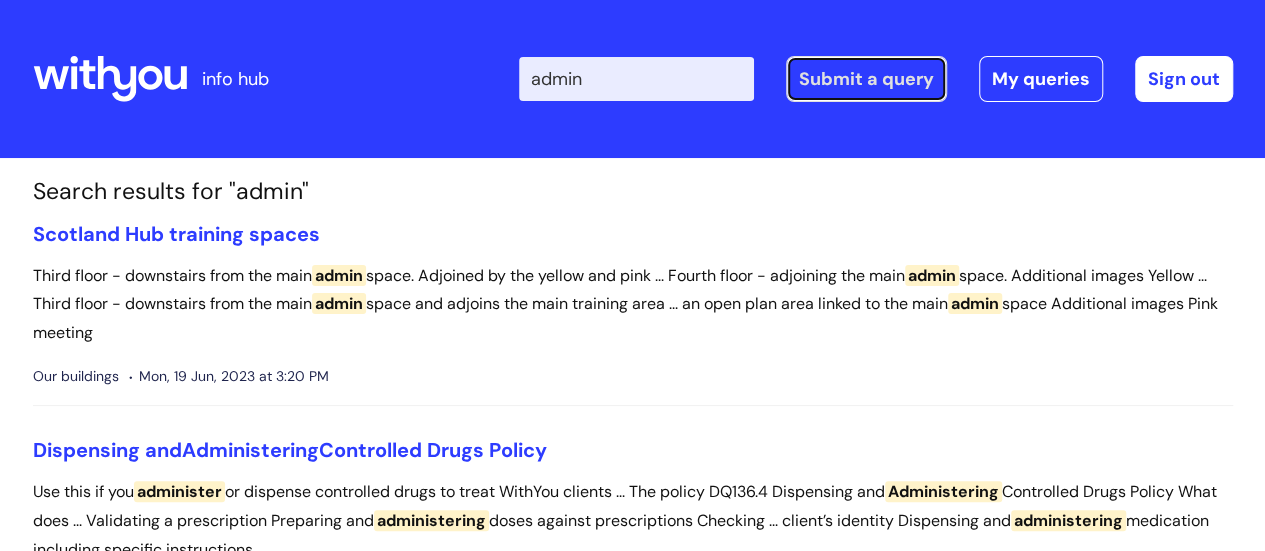 click on "Submit a query" at bounding box center [866, 79] 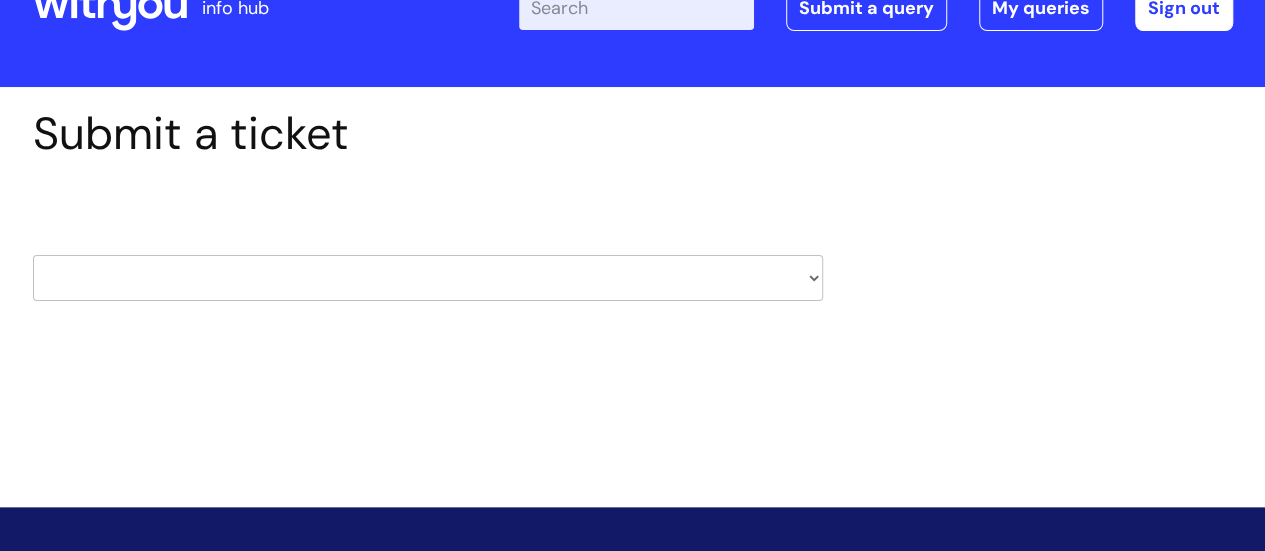 scroll, scrollTop: 100, scrollLeft: 0, axis: vertical 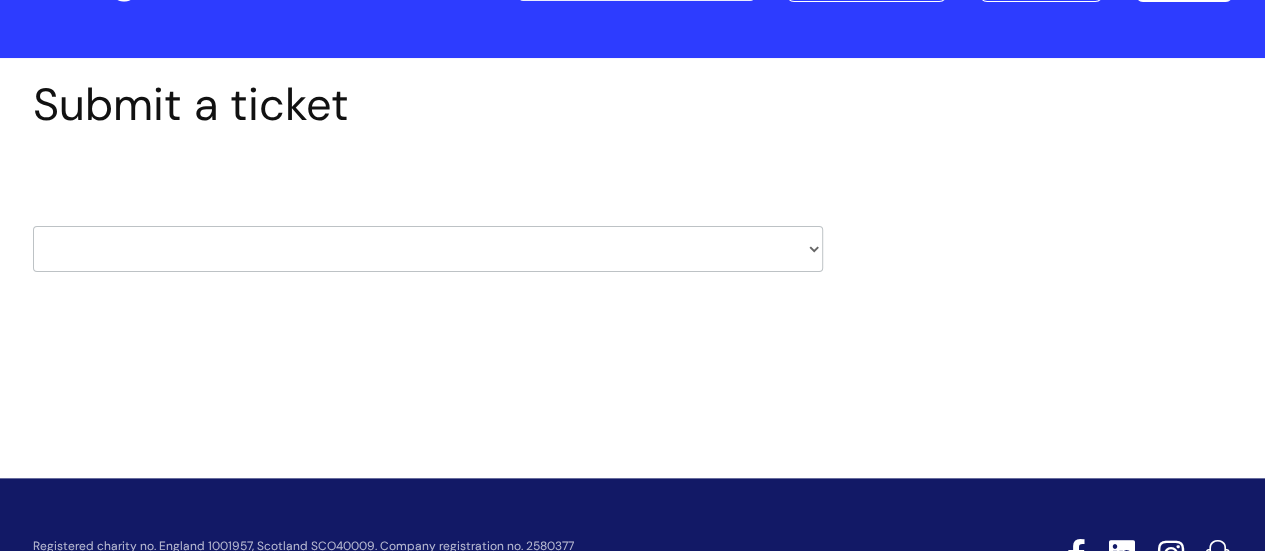click on "HR / People
IT and Support
Clinical Drug Alerts
Finance Accounts
Data Support Team
Data Protection
External Communications
Learning and Development
Information Requests & Reports - Data Analysts
Insurance
Internal Communications
Pensions
Surrey NHS Talking Therapies
Payroll
Safeguarding" at bounding box center [428, 249] 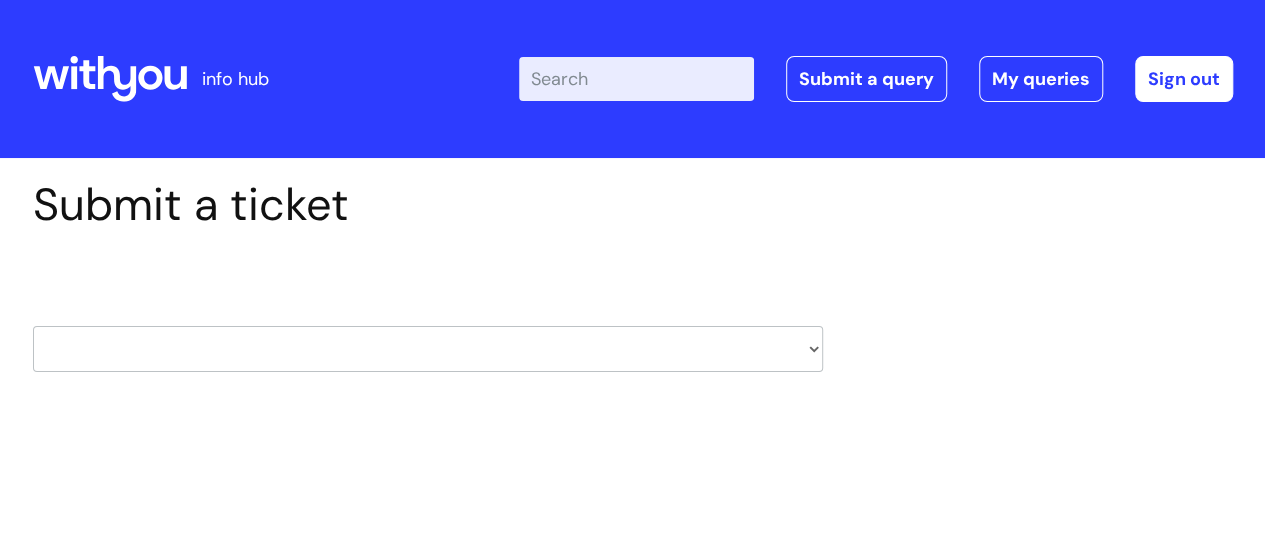 click on "HR / People
IT and Support
Clinical Drug Alerts
Finance Accounts
Data Support Team
Data Protection
External Communications
Learning and Development
Information Requests & Reports - Data Analysts
Insurance
Internal Communications
Pensions
Surrey NHS Talking Therapies
Payroll
Safeguarding" at bounding box center [428, 349] 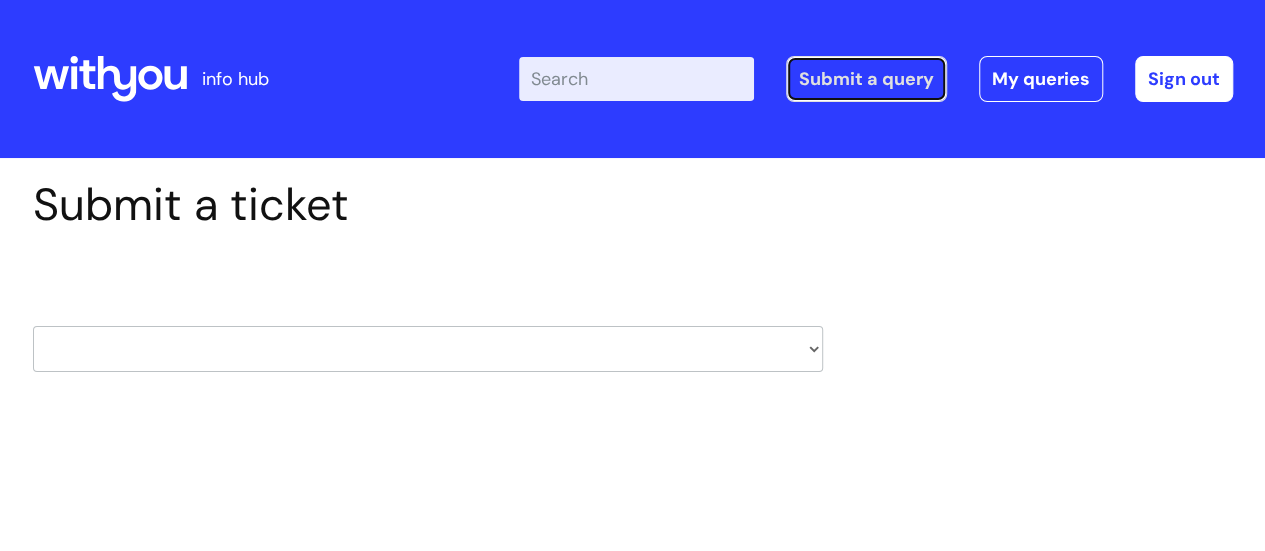 click on "Submit a query" at bounding box center [866, 79] 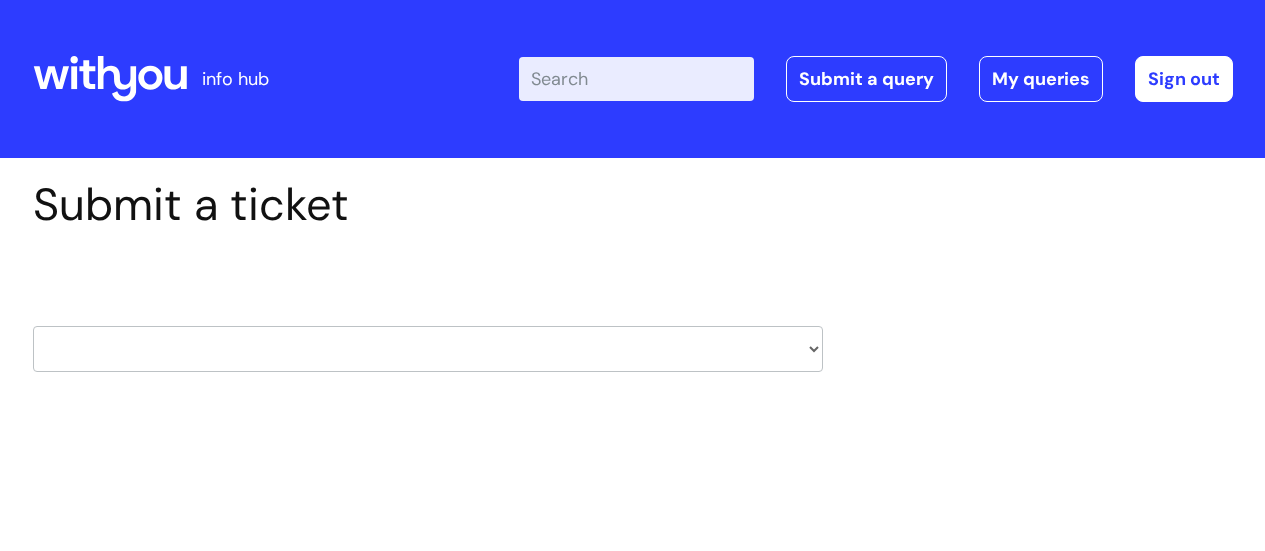 scroll, scrollTop: 0, scrollLeft: 0, axis: both 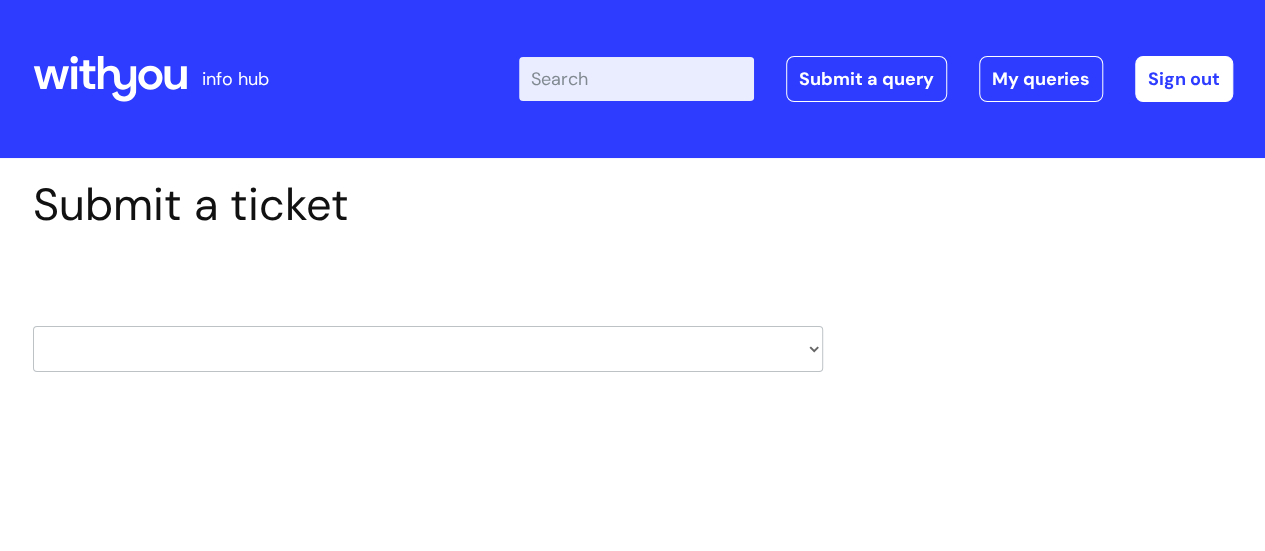 click 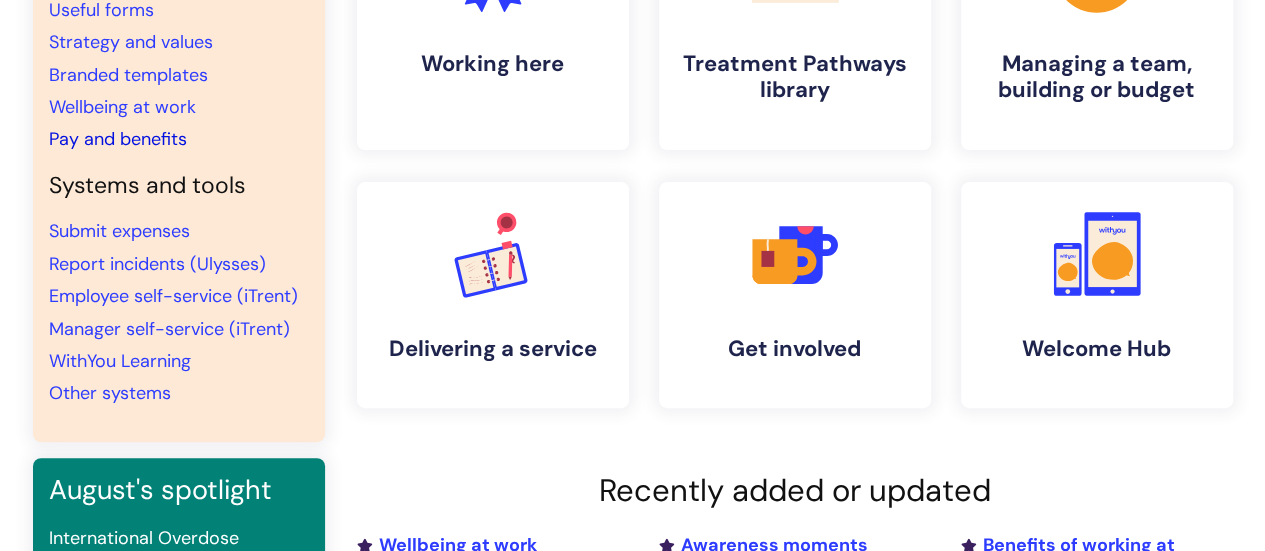scroll, scrollTop: 400, scrollLeft: 0, axis: vertical 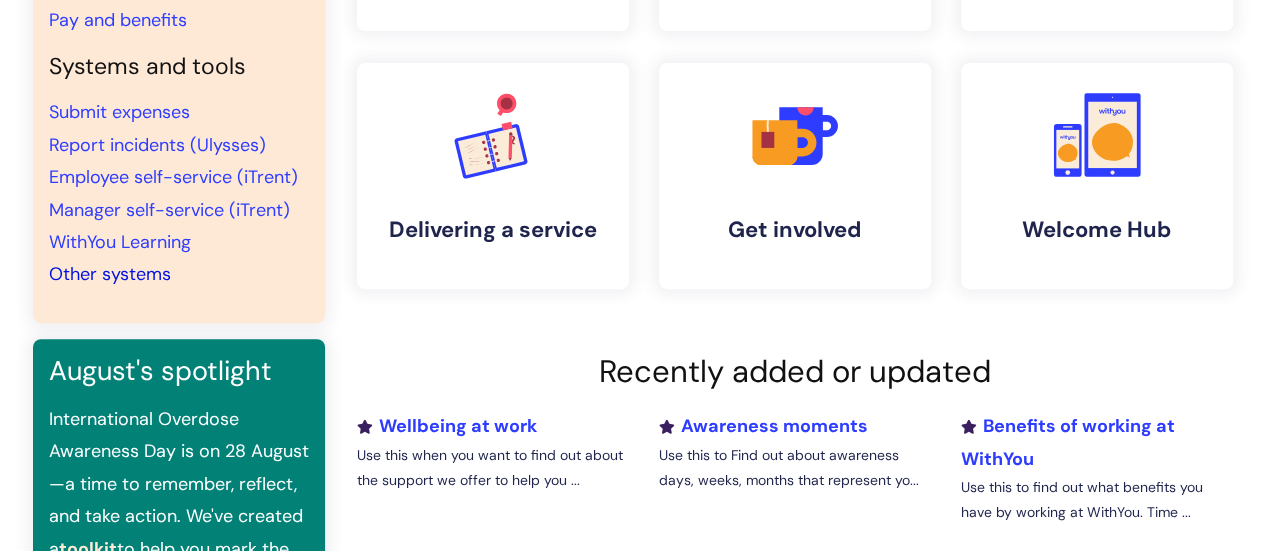 click on "Other systems" at bounding box center [110, 274] 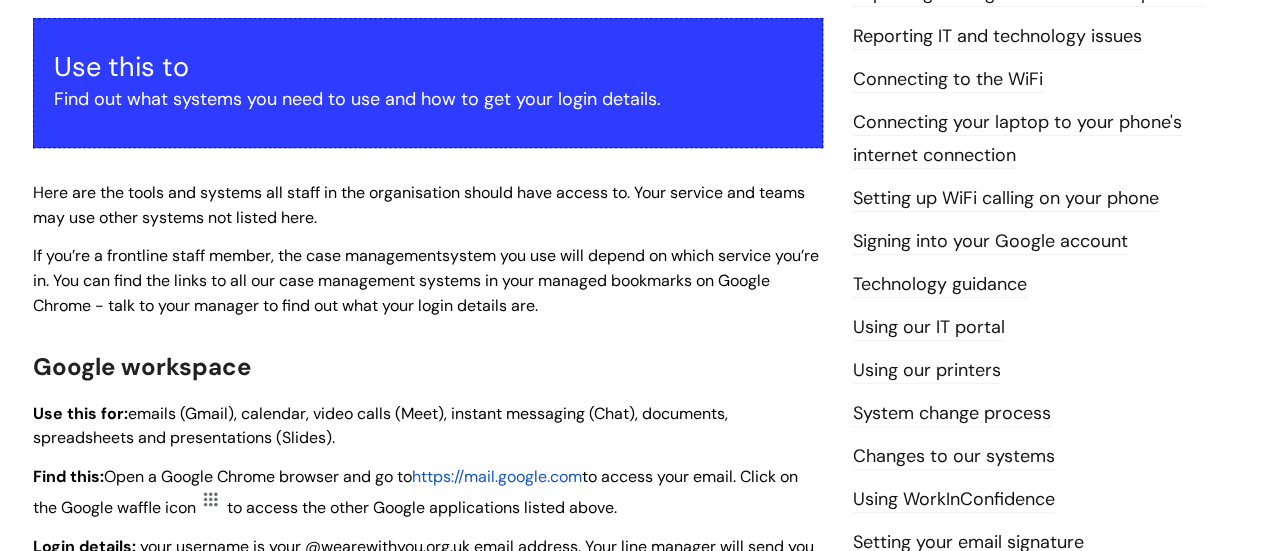 scroll, scrollTop: 500, scrollLeft: 0, axis: vertical 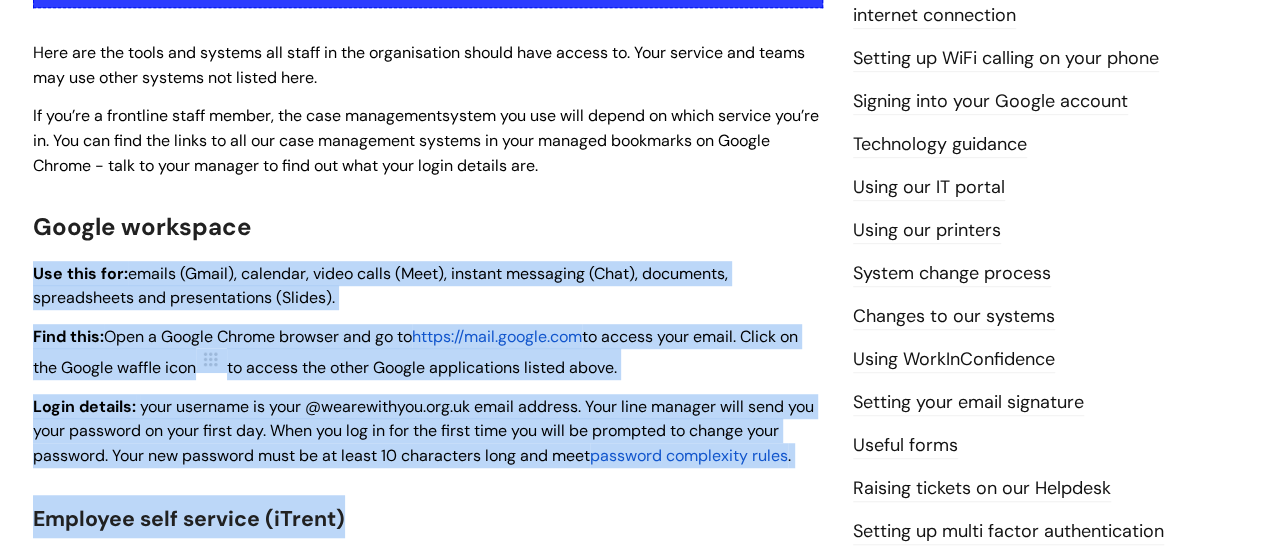 drag, startPoint x: 684, startPoint y: 267, endPoint x: 672, endPoint y: 225, distance: 43.68066 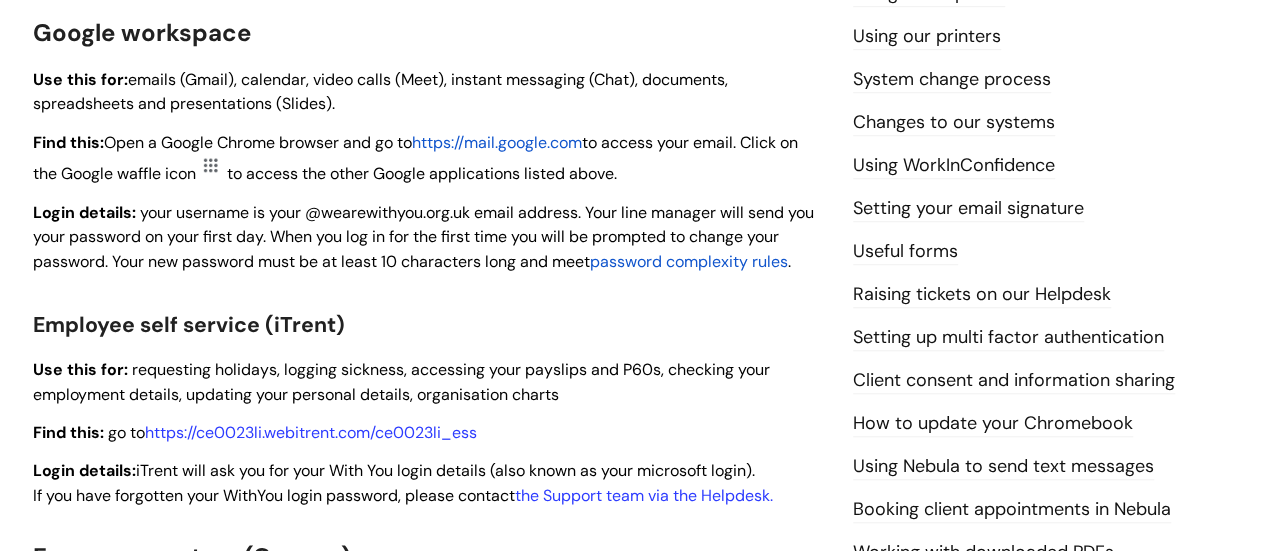 scroll, scrollTop: 700, scrollLeft: 0, axis: vertical 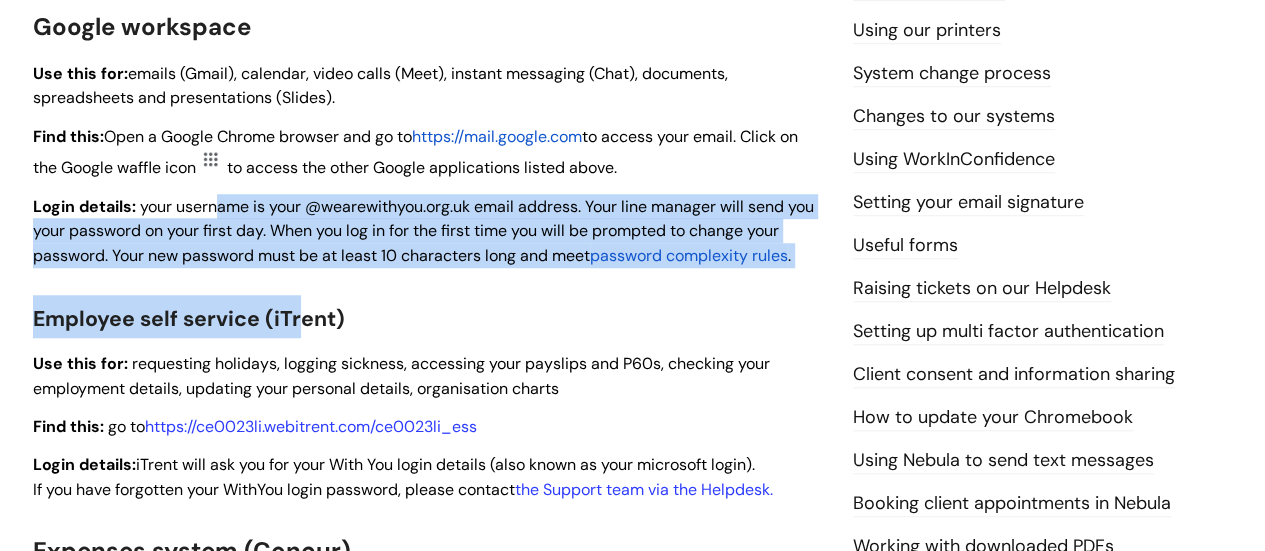 drag, startPoint x: 221, startPoint y: 204, endPoint x: 299, endPoint y: 291, distance: 116.846054 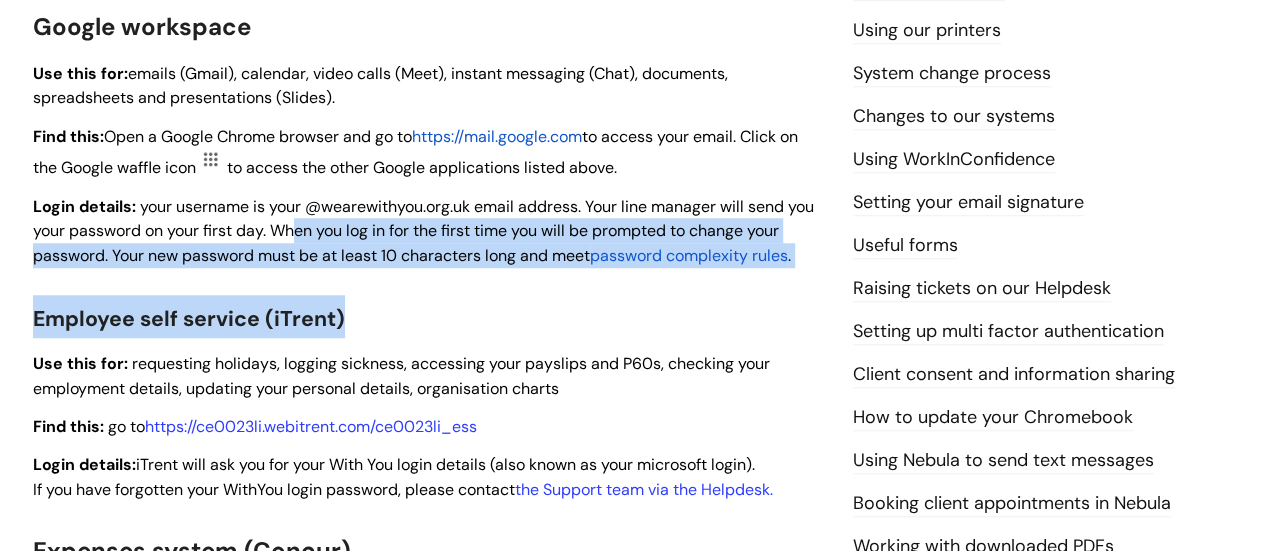 drag, startPoint x: 406, startPoint y: 272, endPoint x: 296, endPoint y: 219, distance: 122.10242 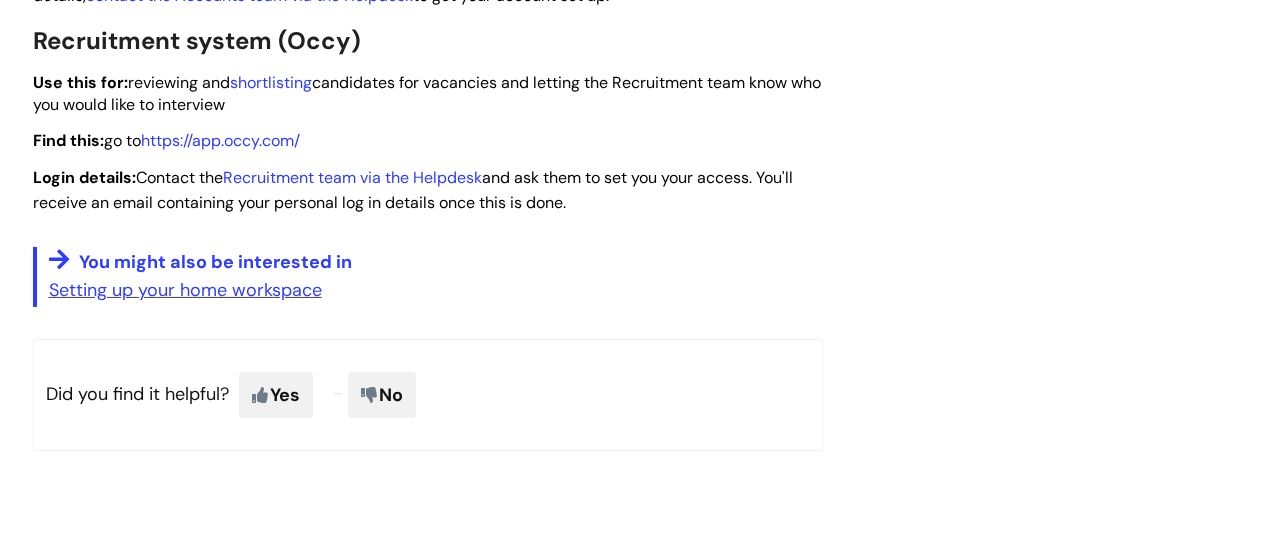 scroll, scrollTop: 3200, scrollLeft: 0, axis: vertical 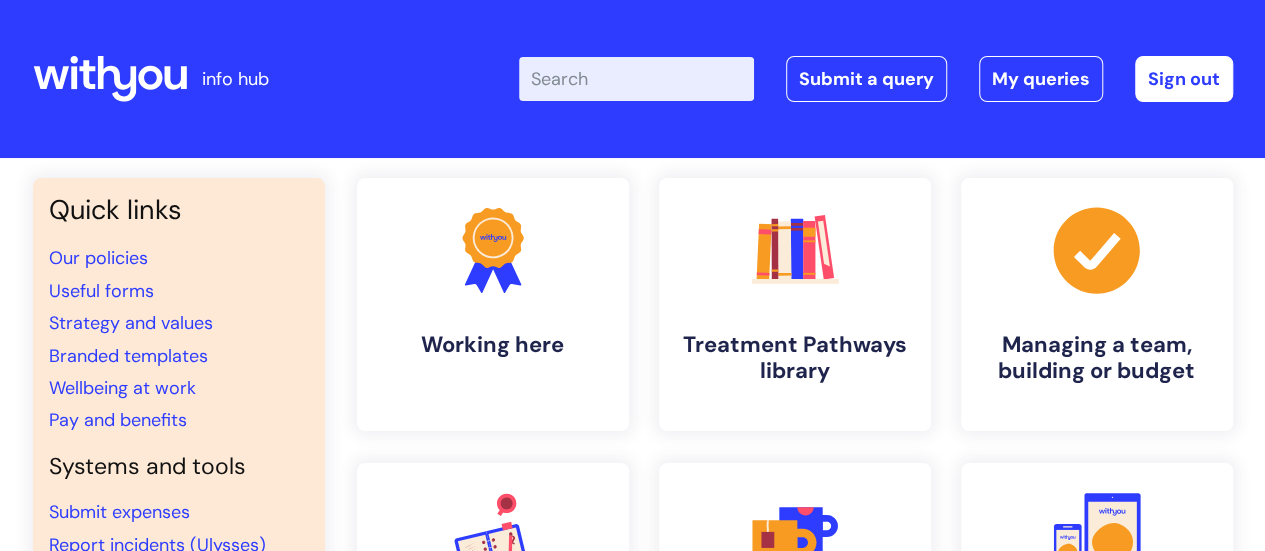 click 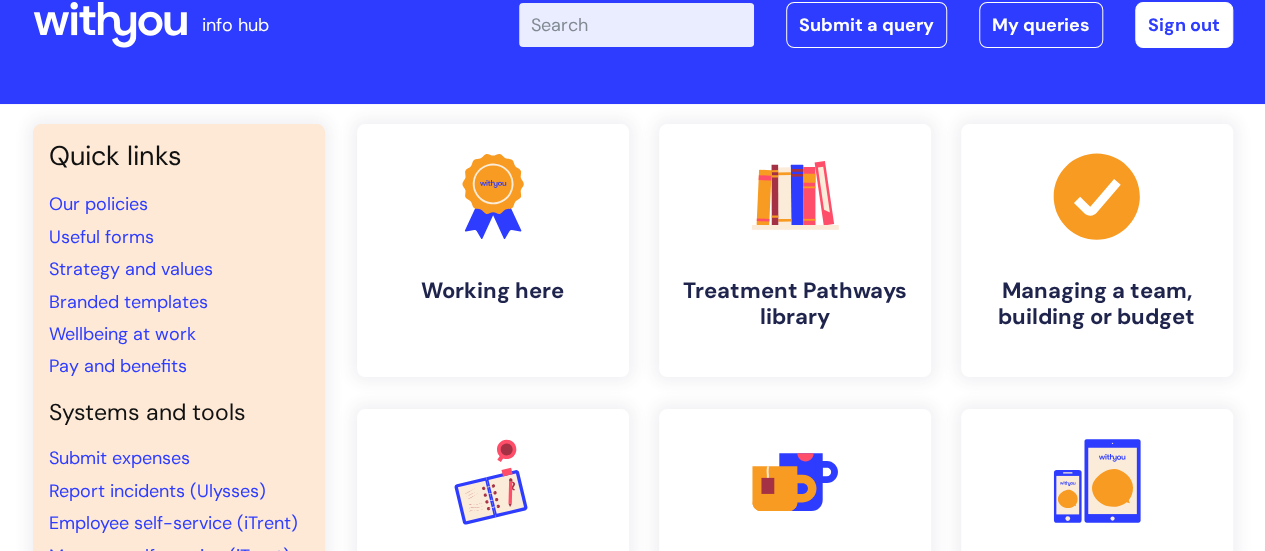 scroll, scrollTop: 0, scrollLeft: 0, axis: both 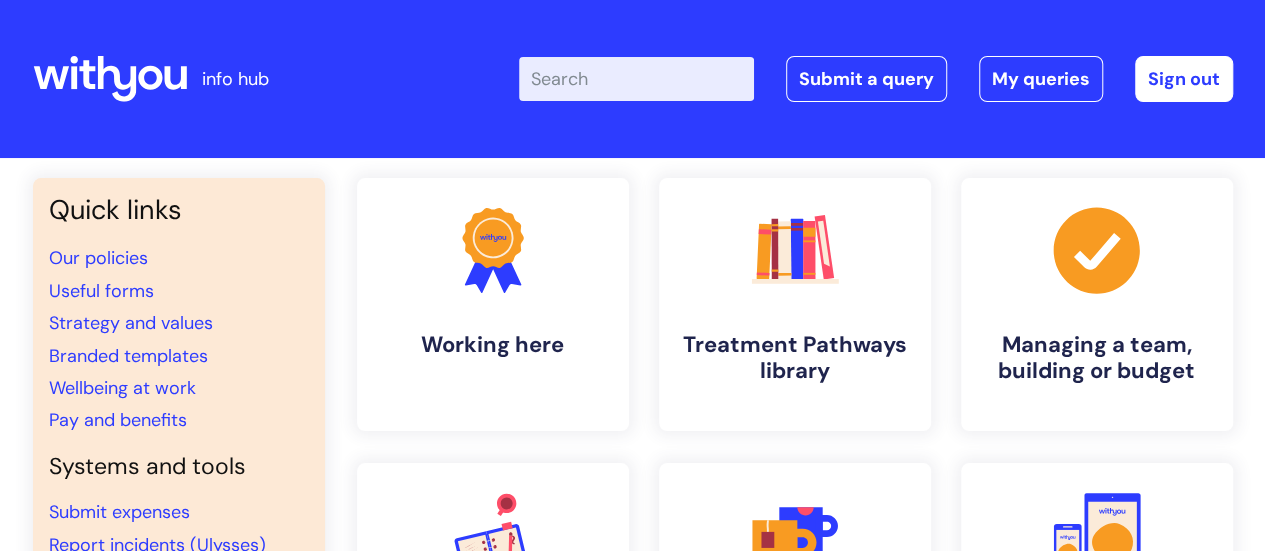 click on "Enter your search term here..." at bounding box center [636, 79] 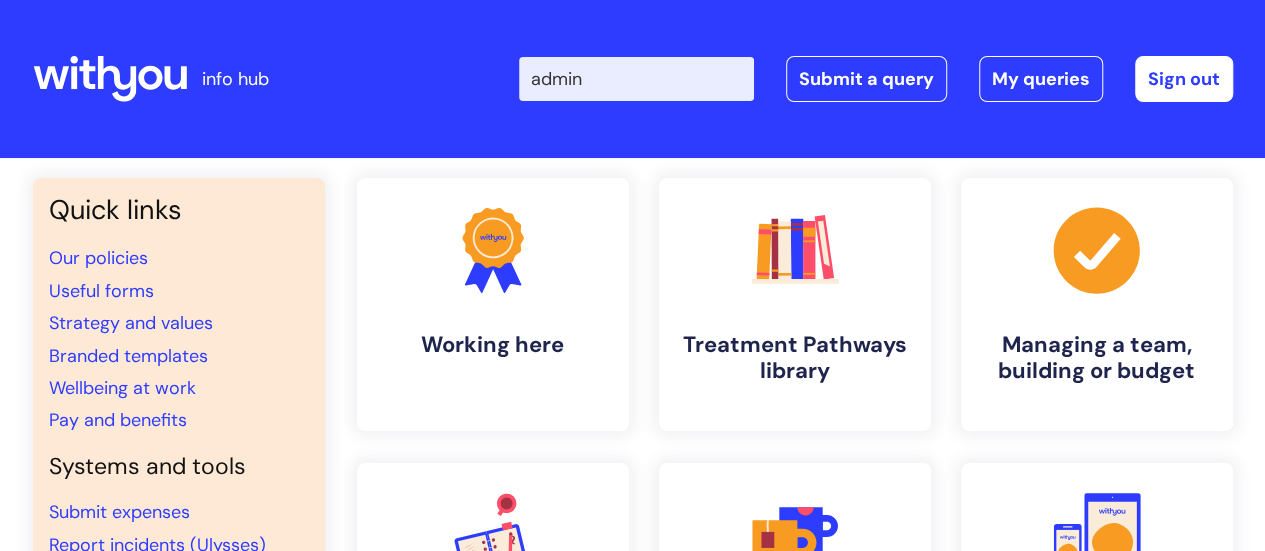 type on "admin" 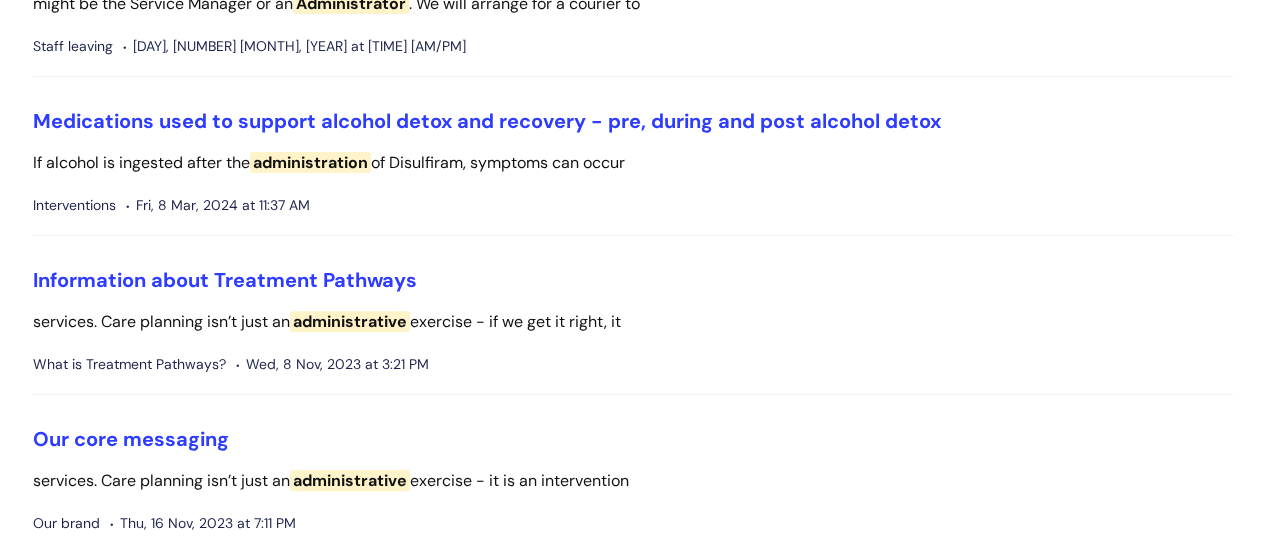 scroll, scrollTop: 4358, scrollLeft: 0, axis: vertical 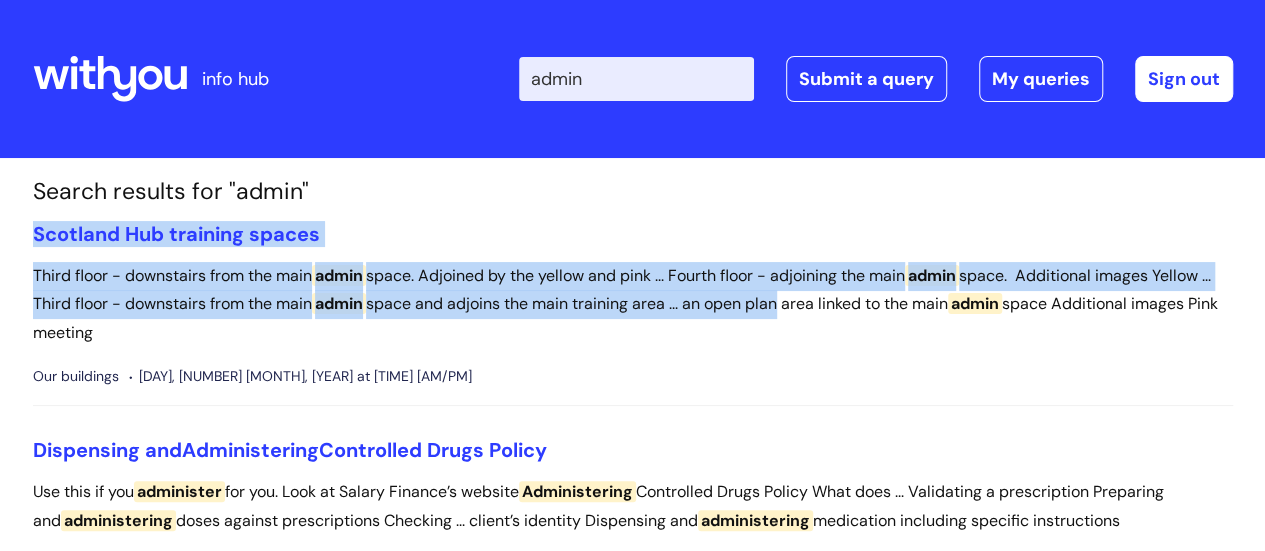 drag, startPoint x: 794, startPoint y: 317, endPoint x: 758, endPoint y: 193, distance: 129.1201 